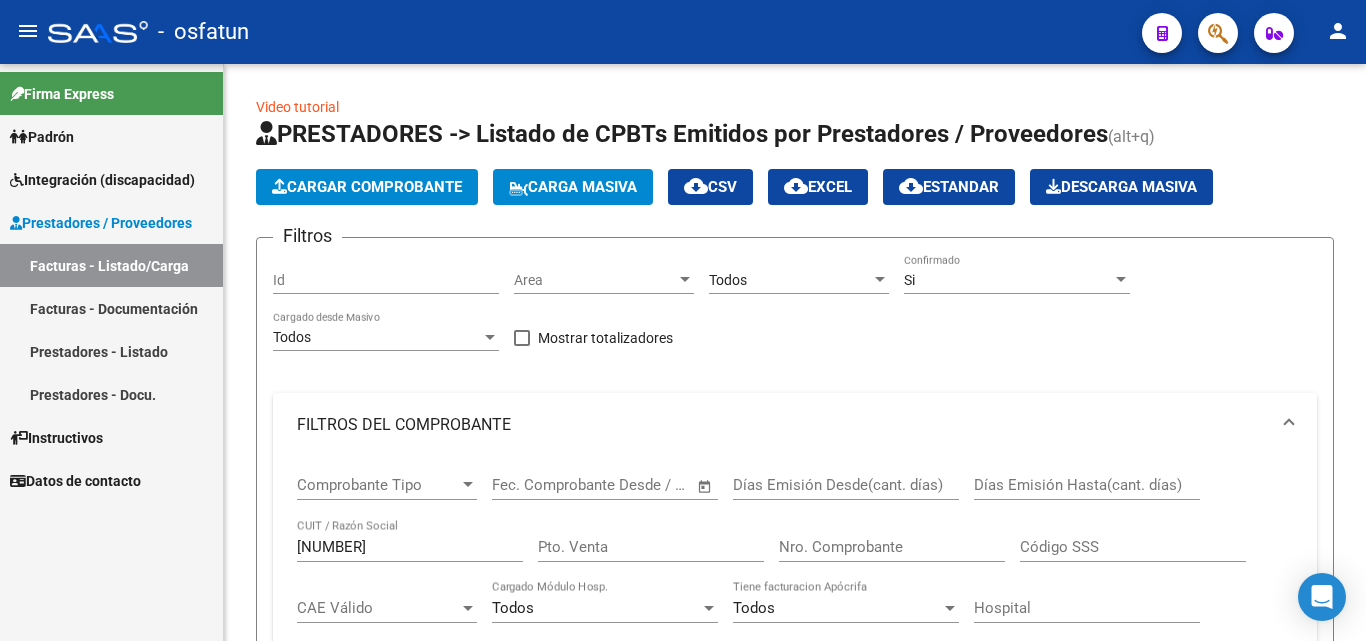scroll, scrollTop: 0, scrollLeft: 0, axis: both 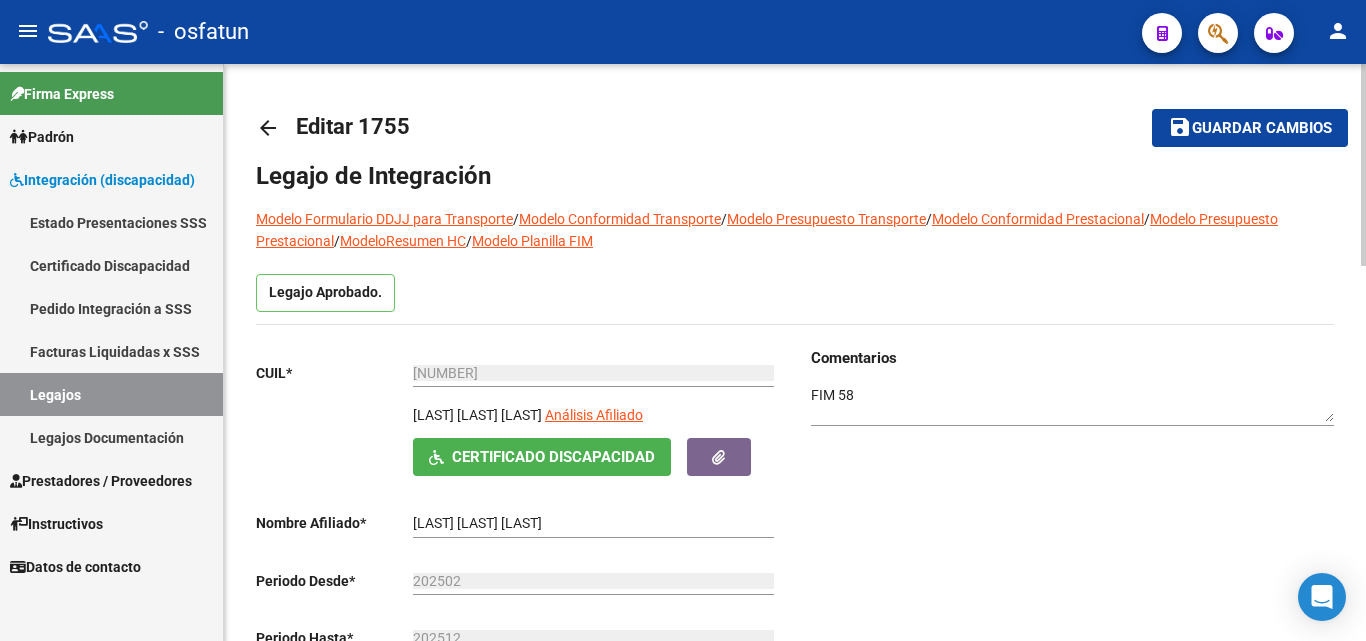click on "Legajo Aprobado." 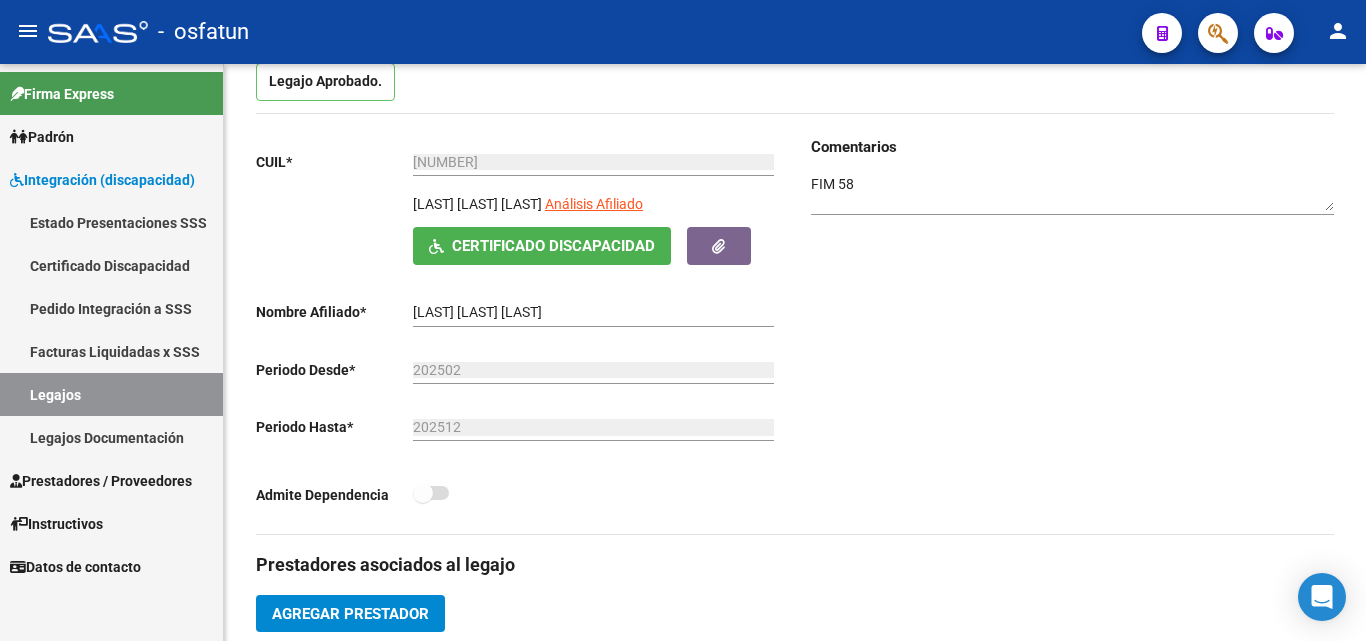 scroll, scrollTop: 100, scrollLeft: 0, axis: vertical 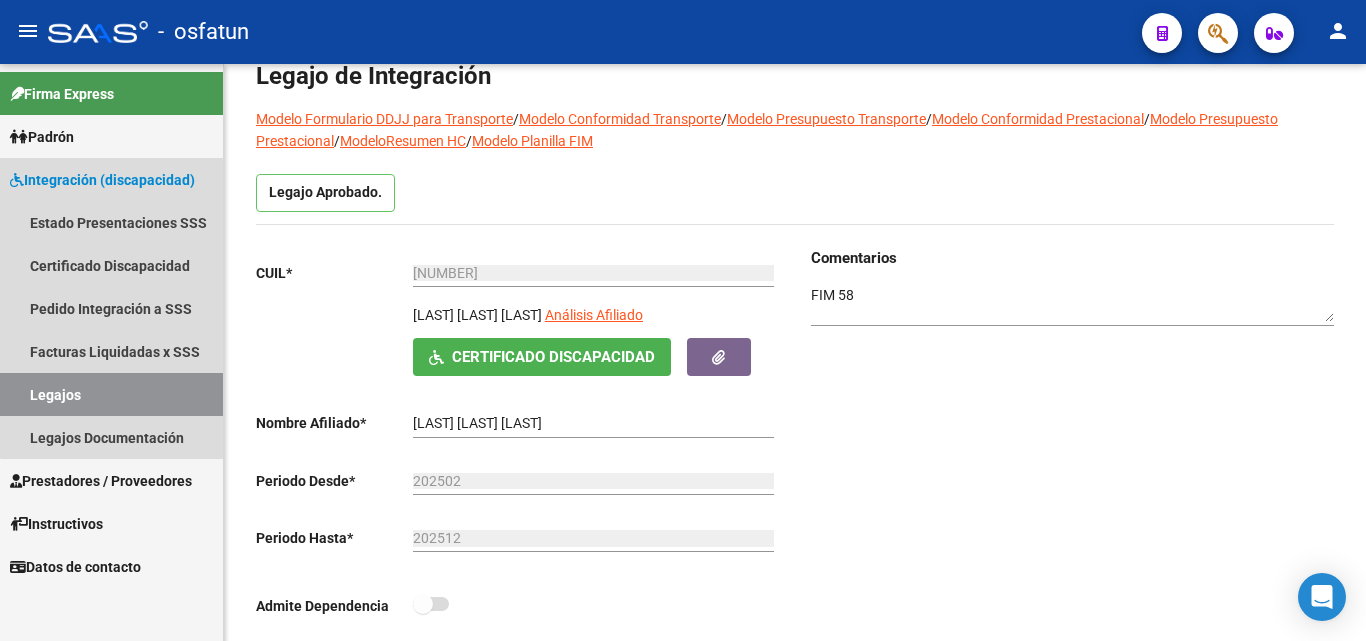 click on "Integración (discapacidad)" at bounding box center [102, 180] 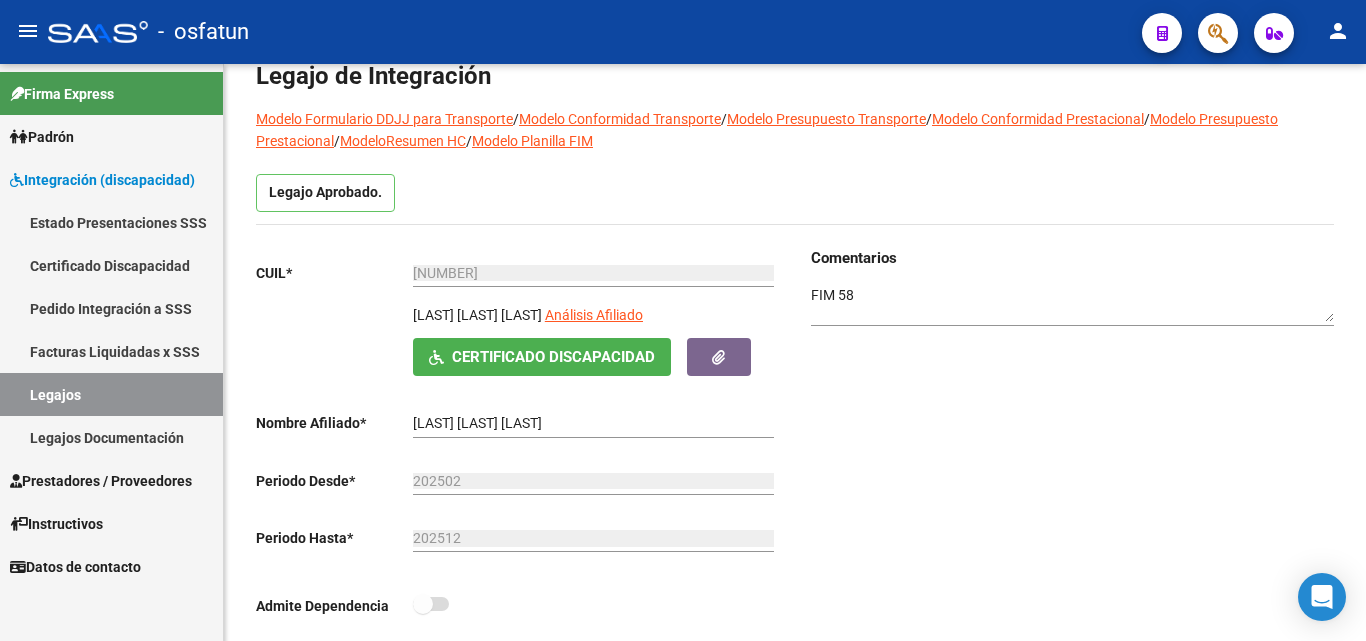 click on "Facturas Liquidadas x SSS" at bounding box center [111, 351] 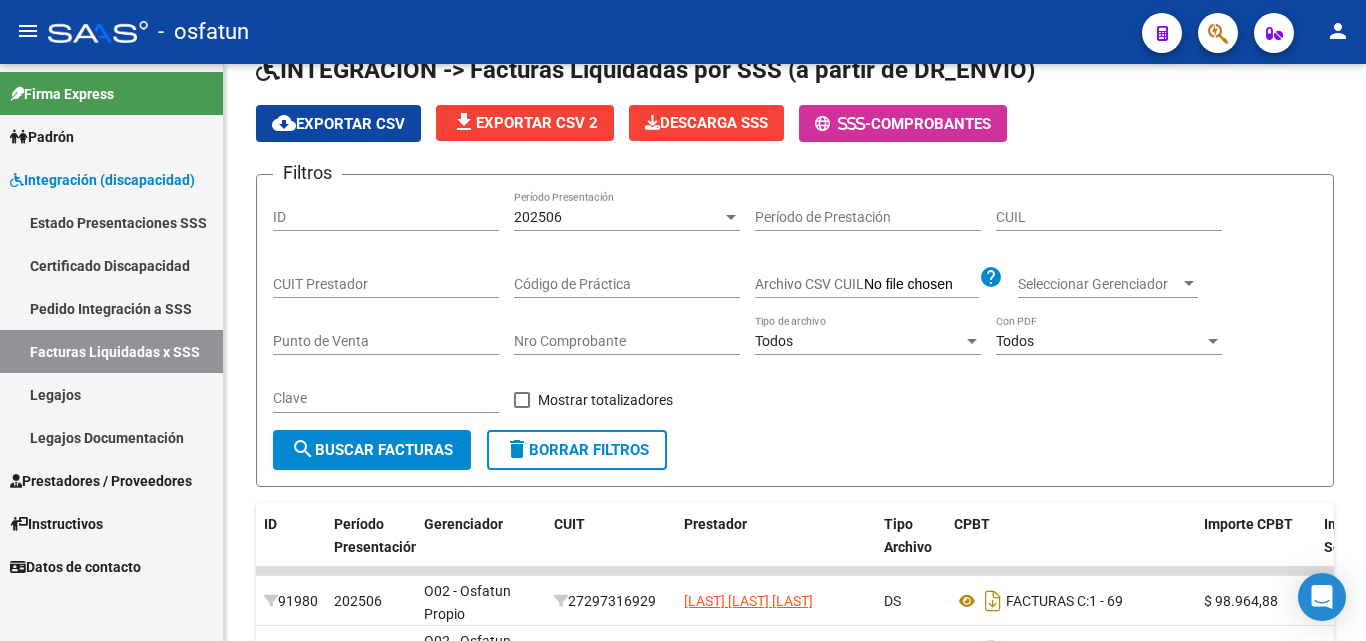 click on "Prestadores / Proveedores" at bounding box center (101, 481) 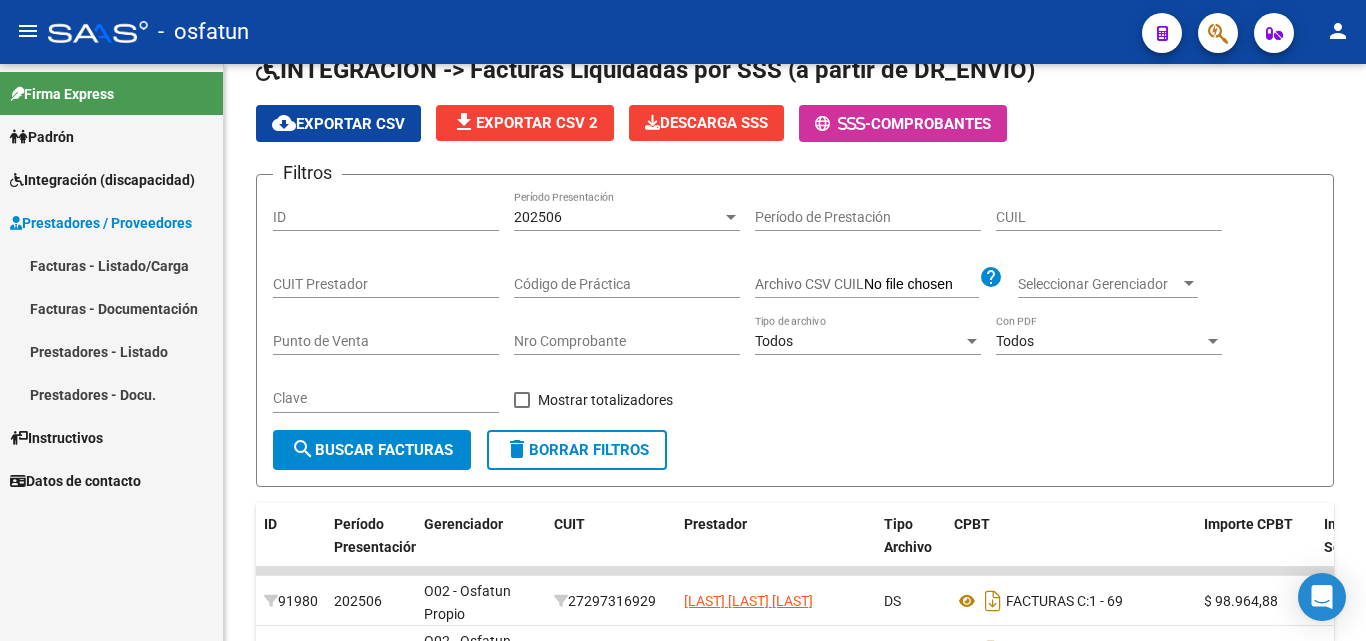 click on "Facturas - Listado/Carga" at bounding box center (111, 265) 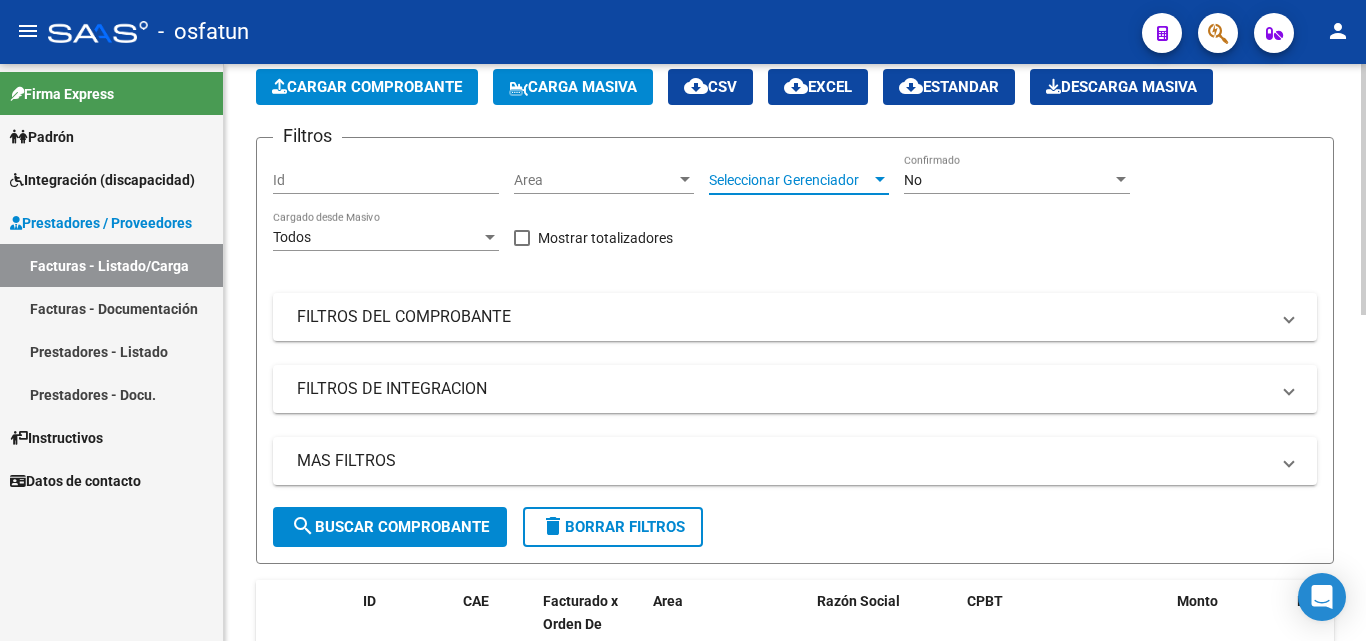 click on "Seleccionar Gerenciador" at bounding box center [790, 180] 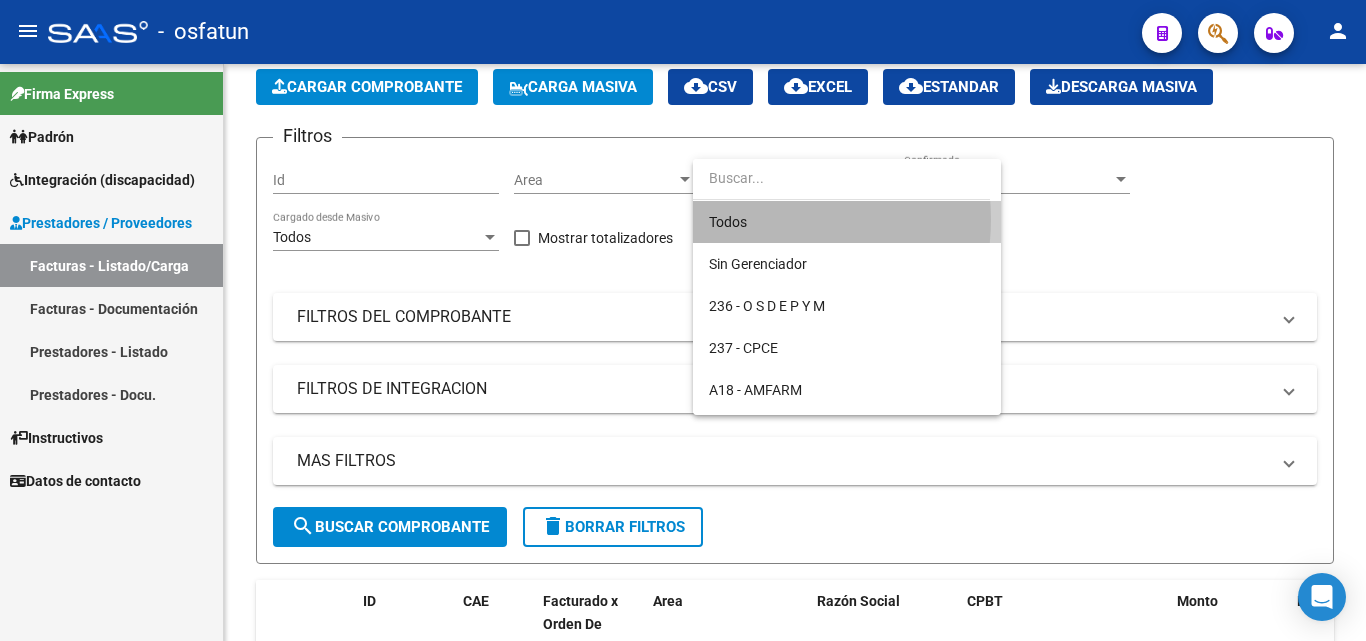 click on "Todos" at bounding box center (847, 222) 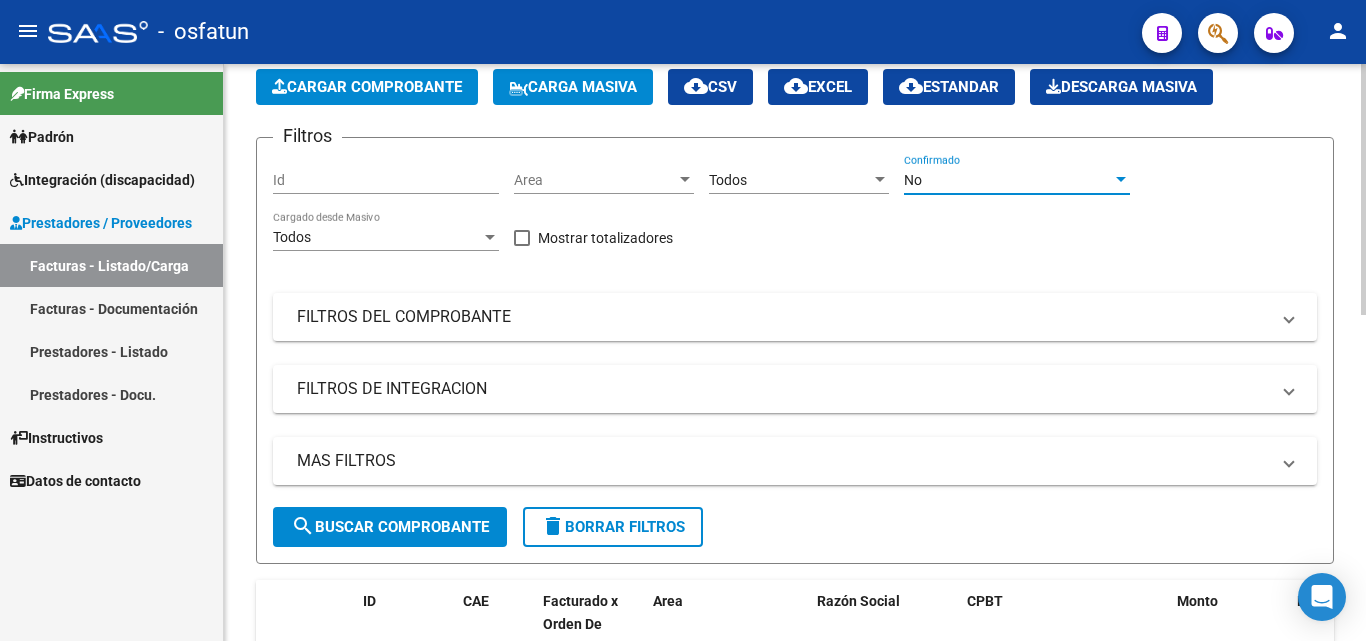click on "No" at bounding box center [1008, 180] 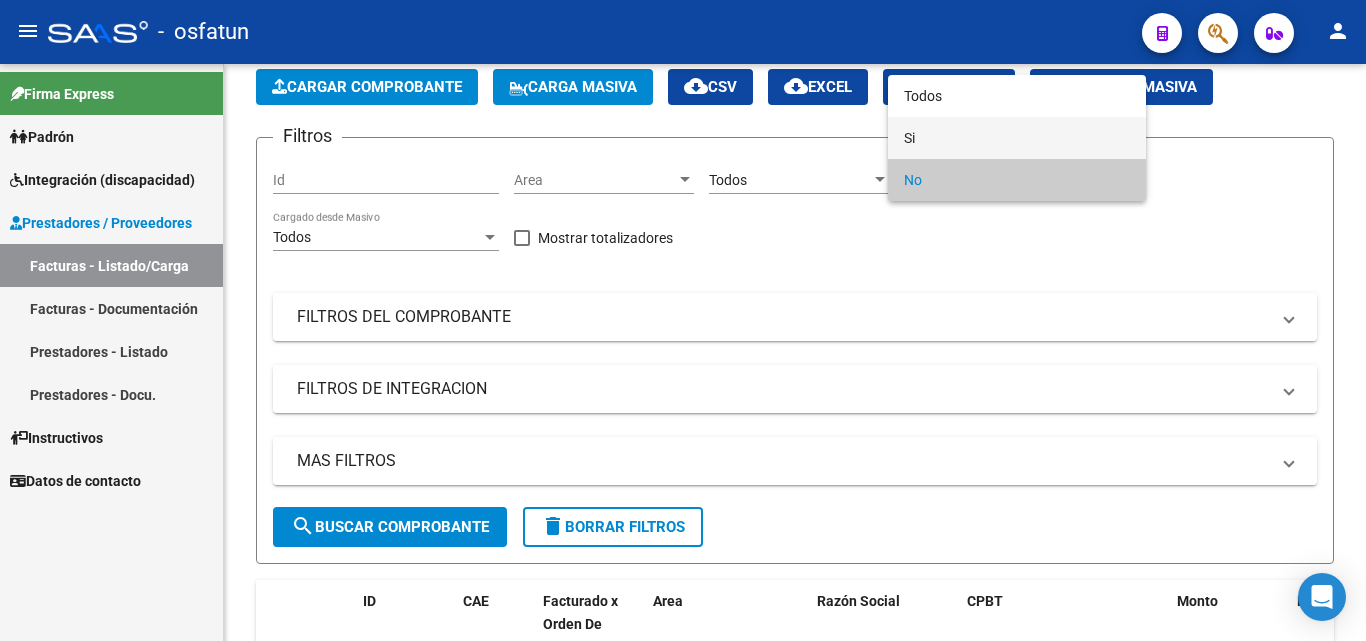 click on "Si" at bounding box center [1017, 138] 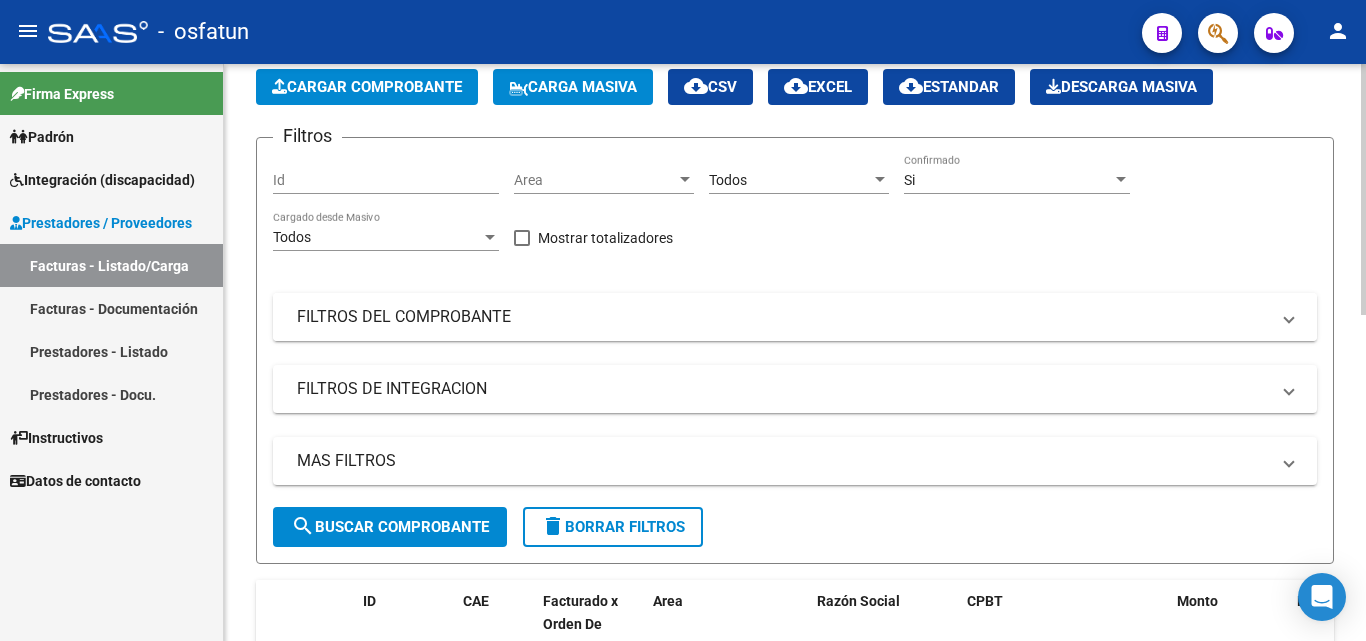 click on "FILTROS DEL COMPROBANTE" at bounding box center (783, 317) 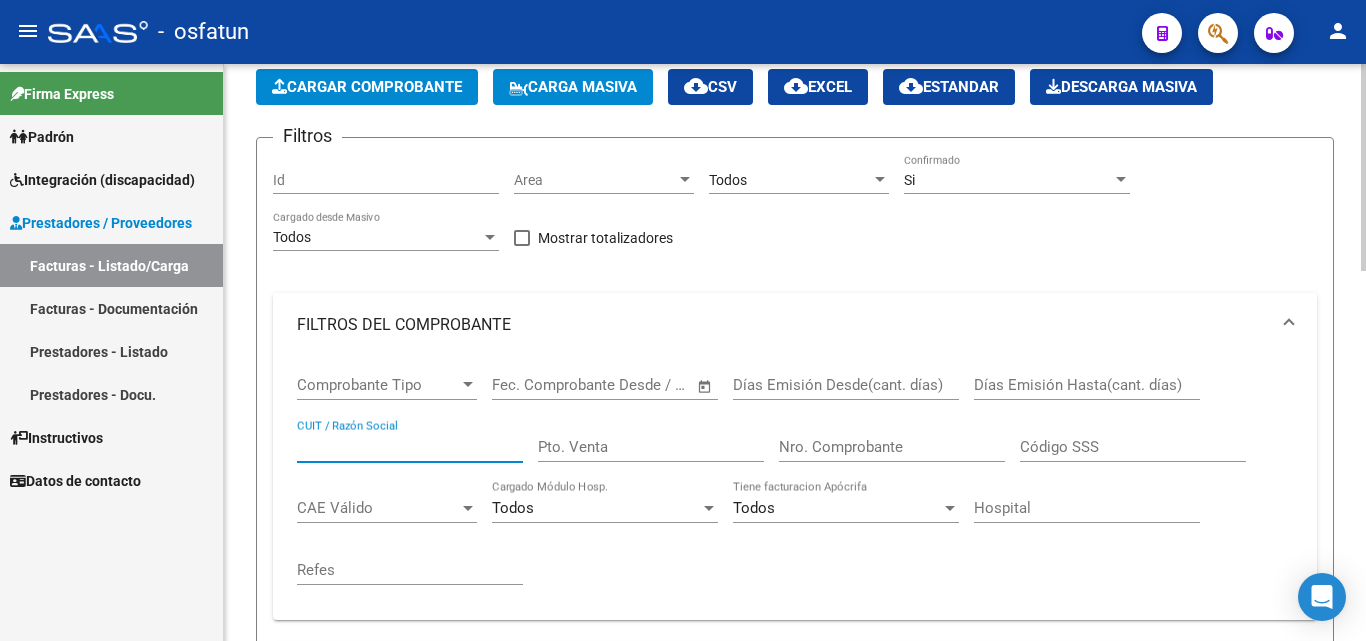 click on "CUIT / Razón Social" at bounding box center [410, 447] 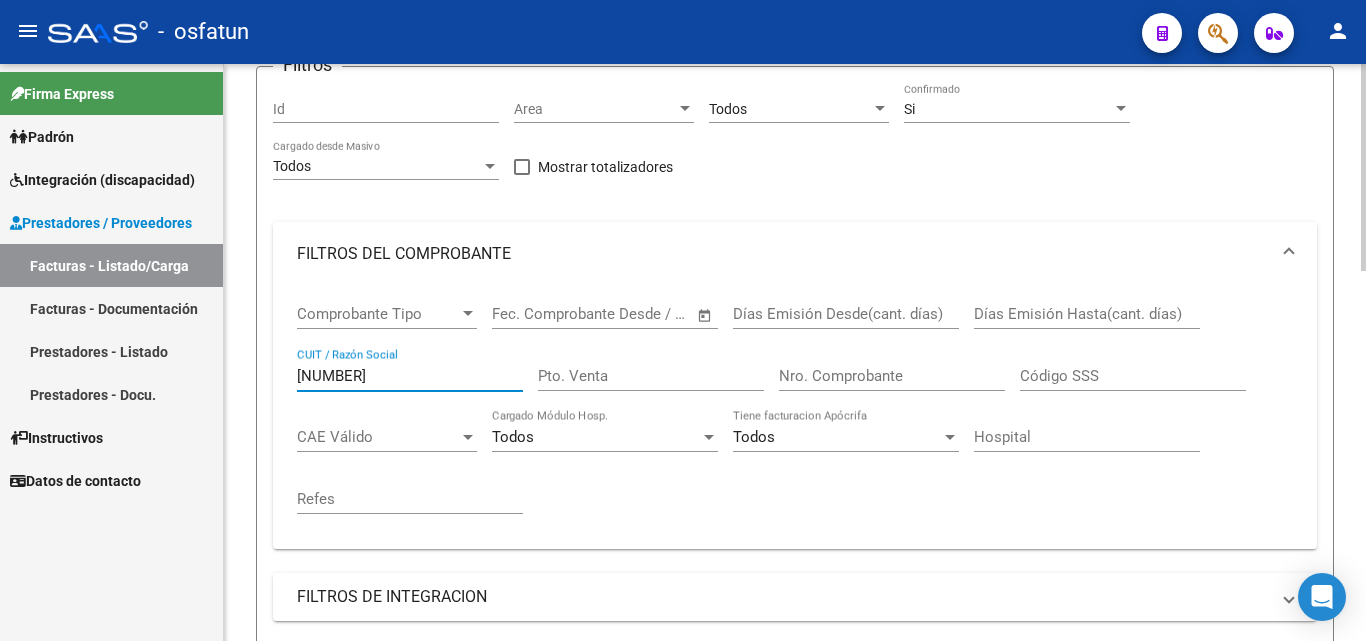 scroll, scrollTop: 300, scrollLeft: 0, axis: vertical 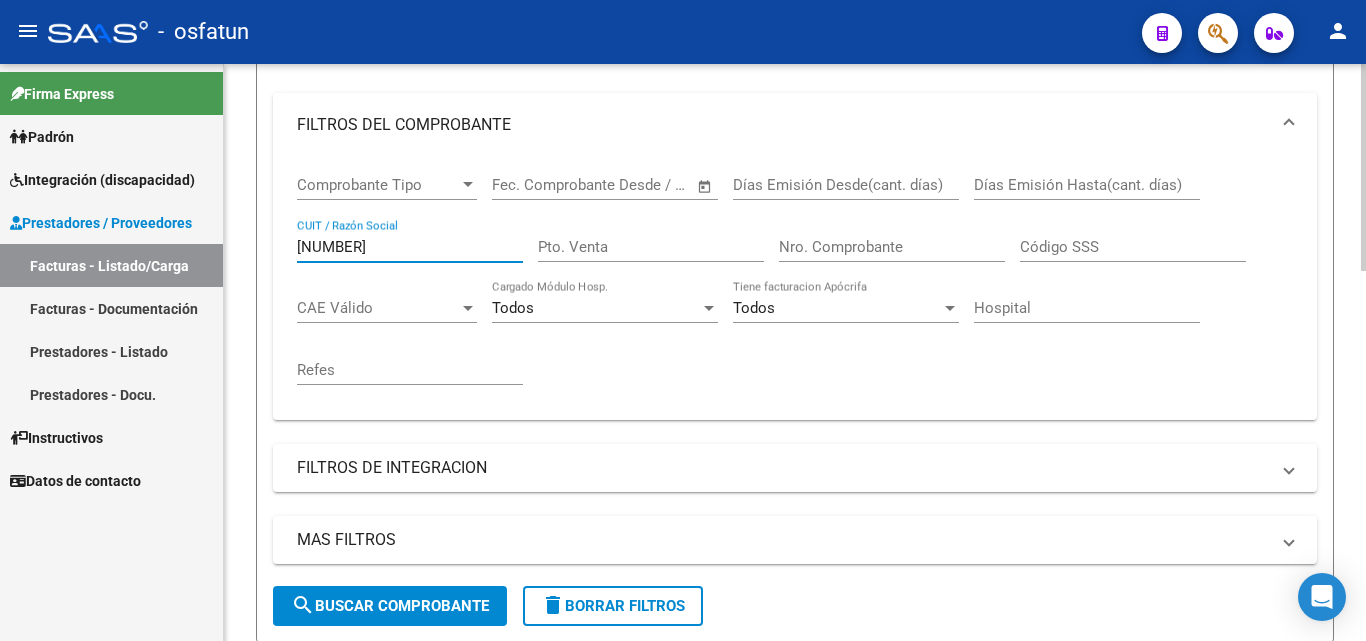 type on "[NUMBER]" 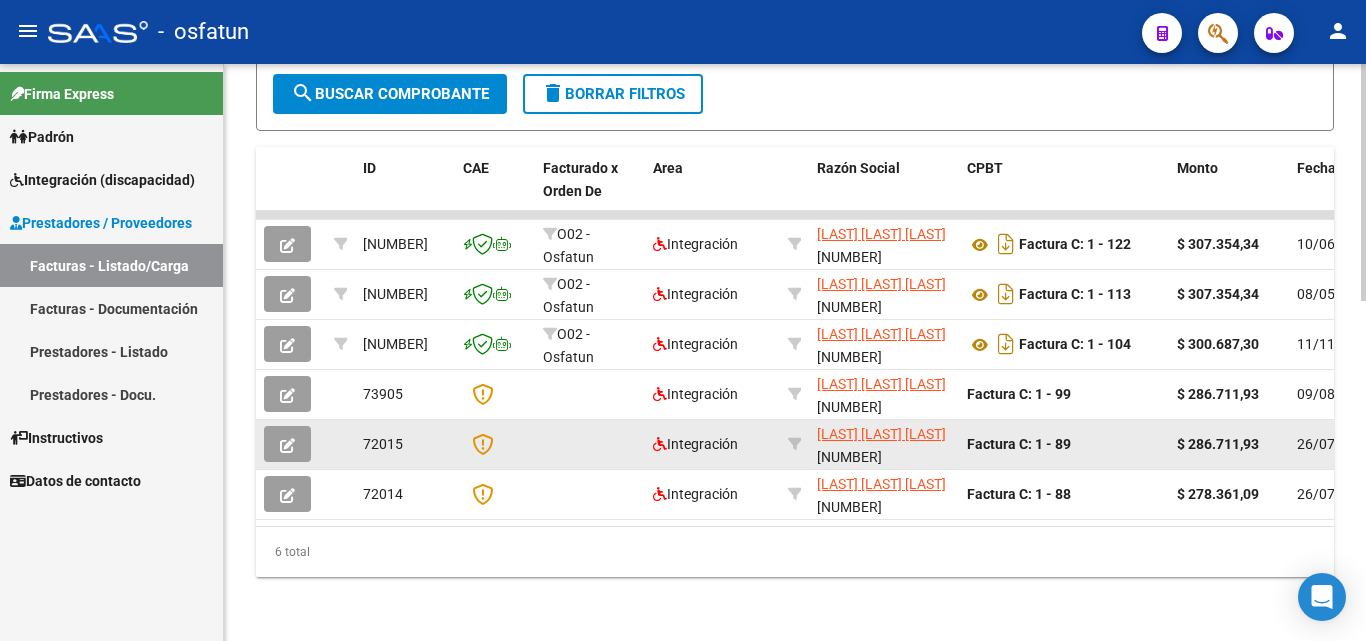 scroll, scrollTop: 828, scrollLeft: 0, axis: vertical 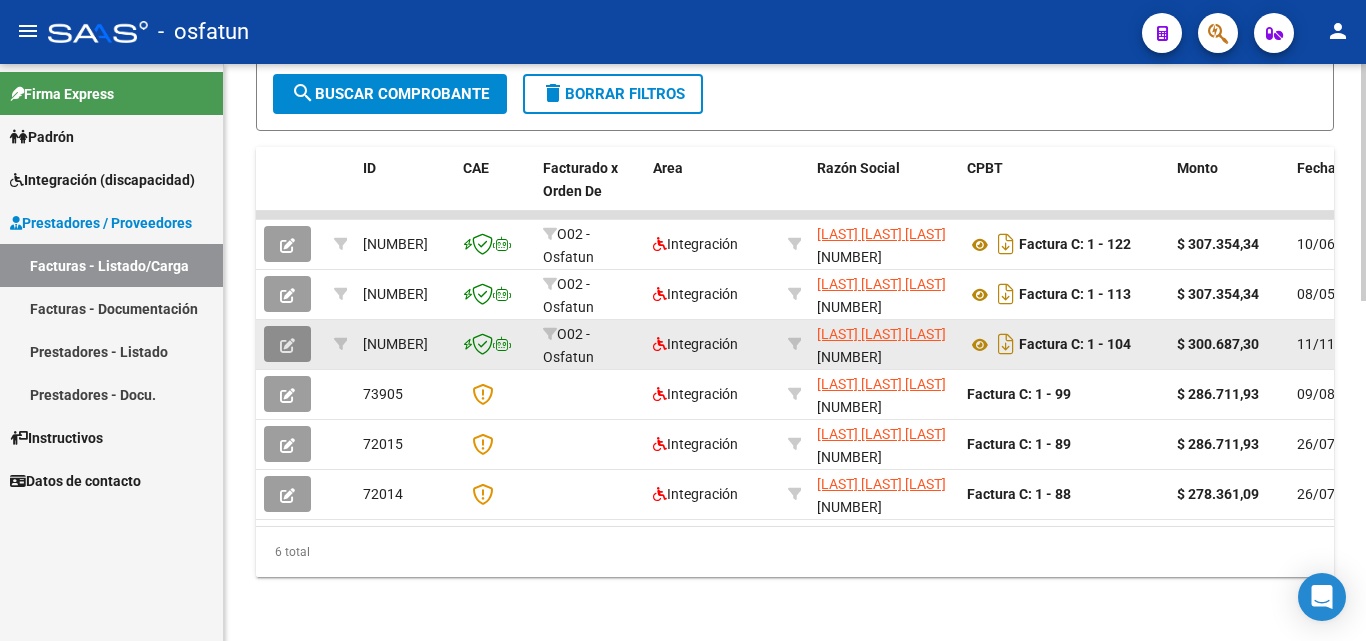 click 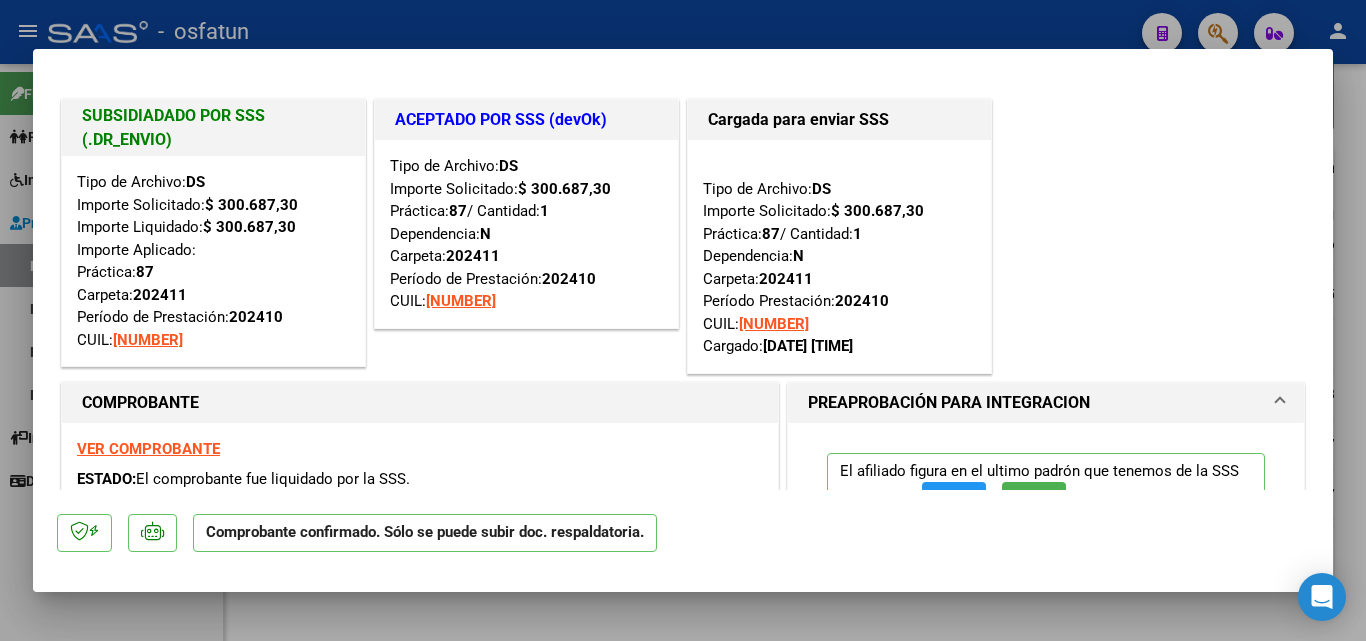 click at bounding box center (683, 320) 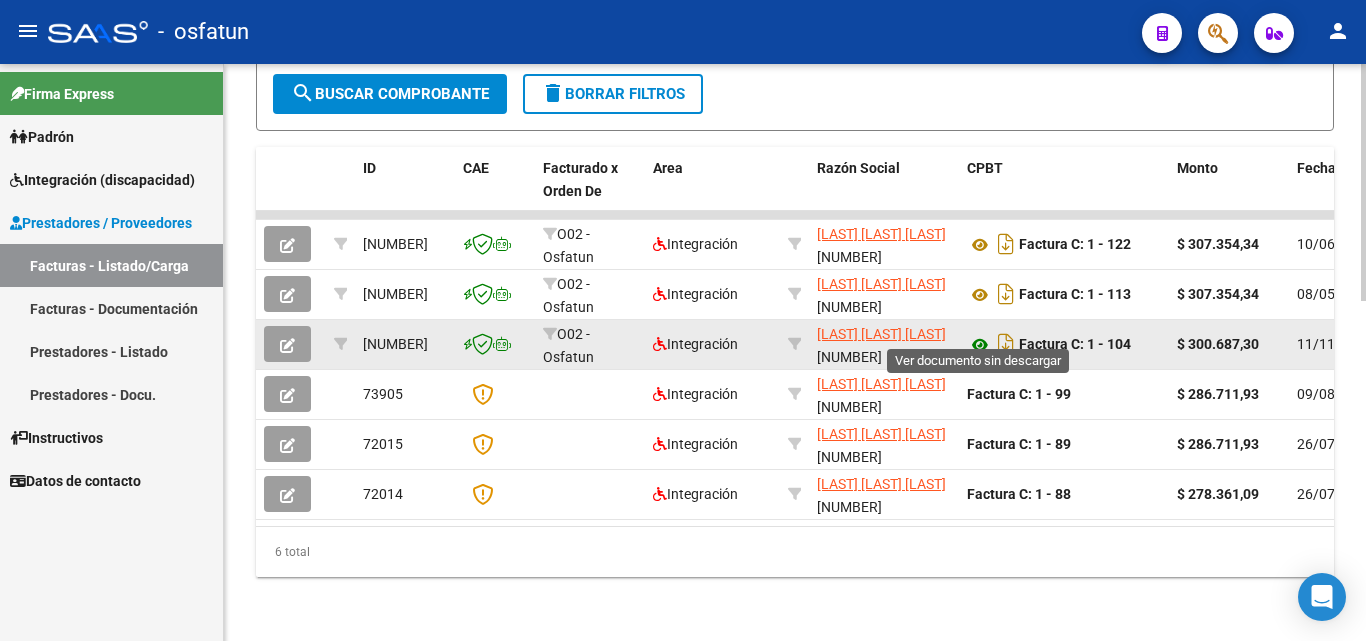 click 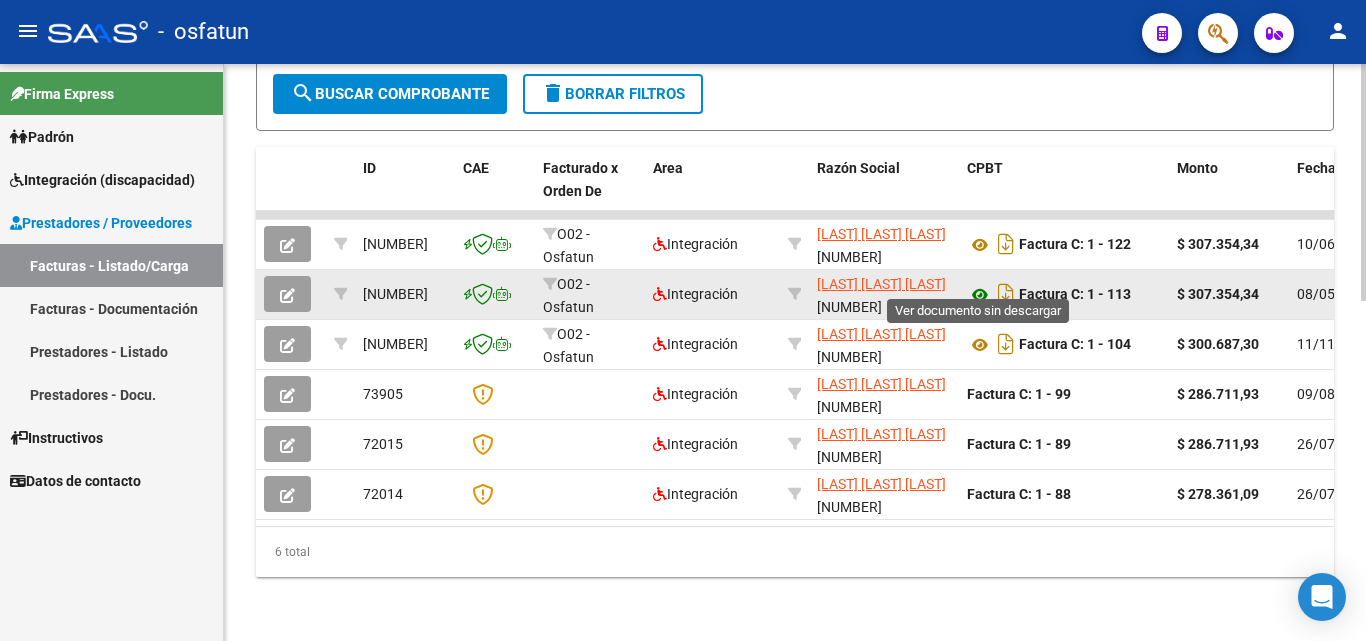 click 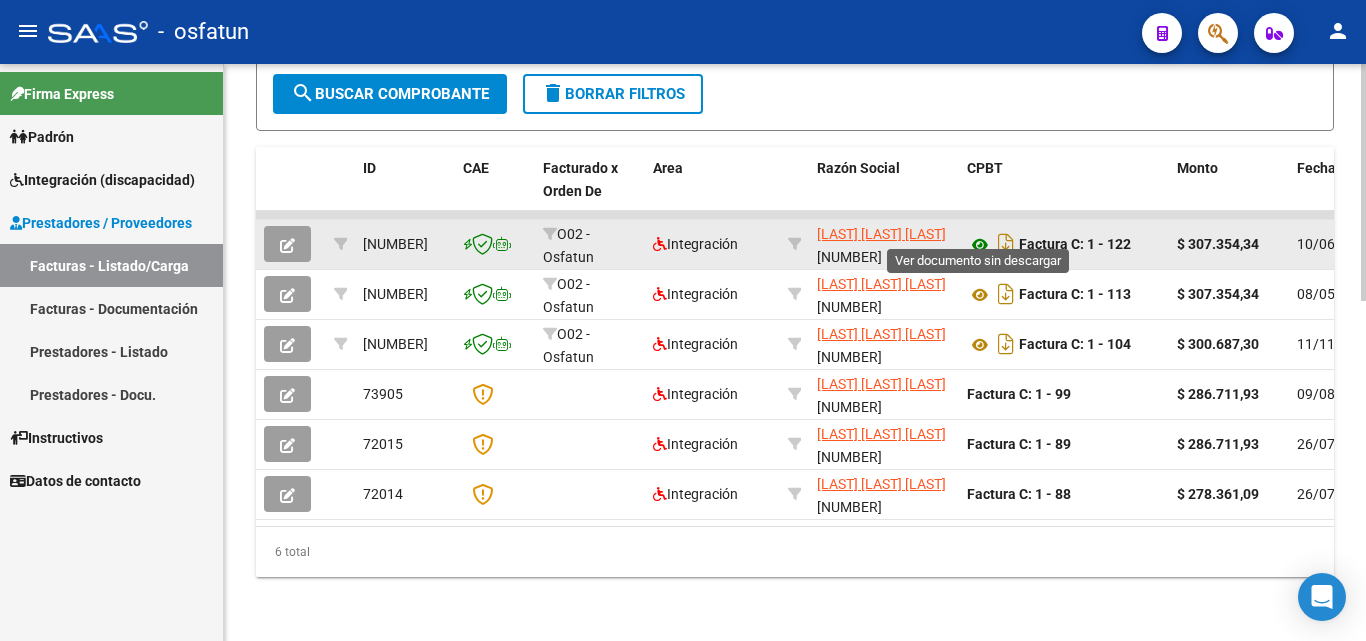 click 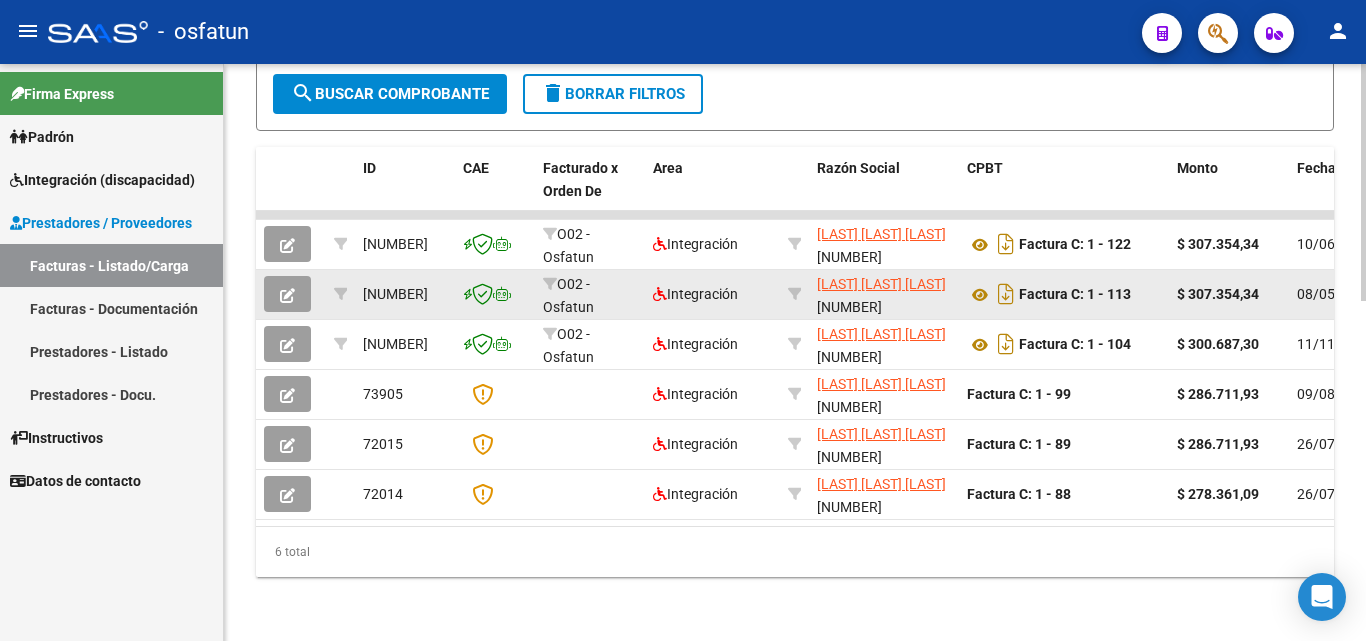 click 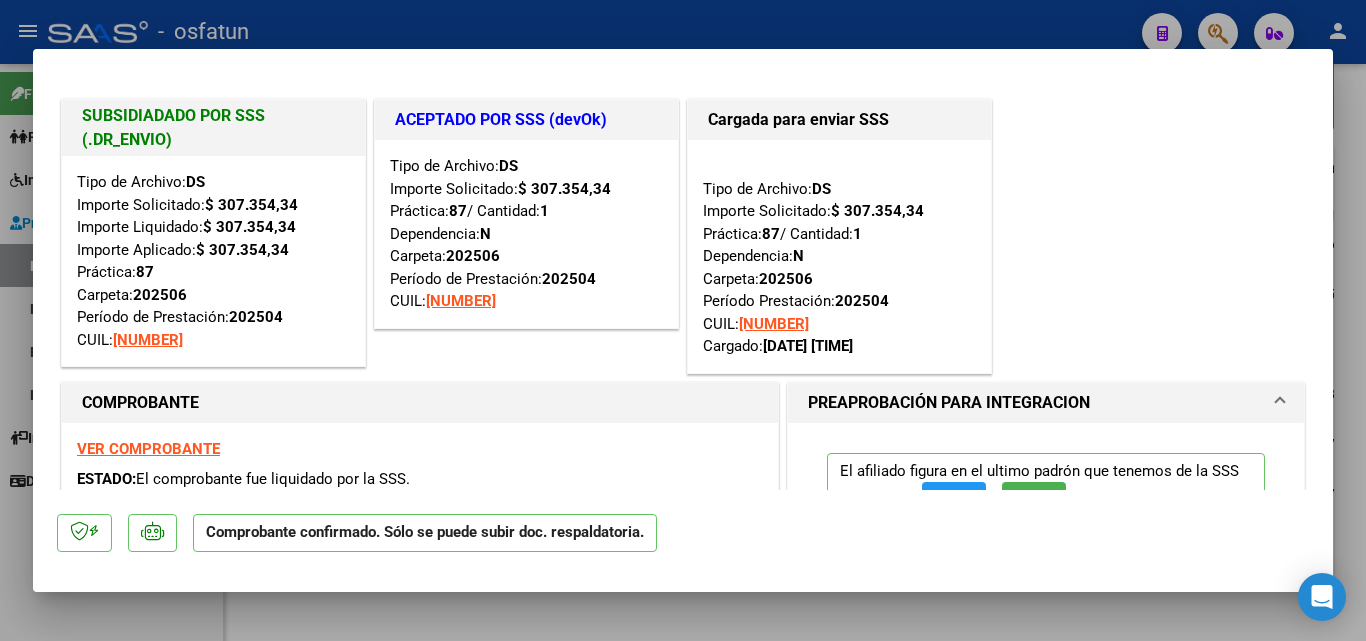 click at bounding box center [683, 320] 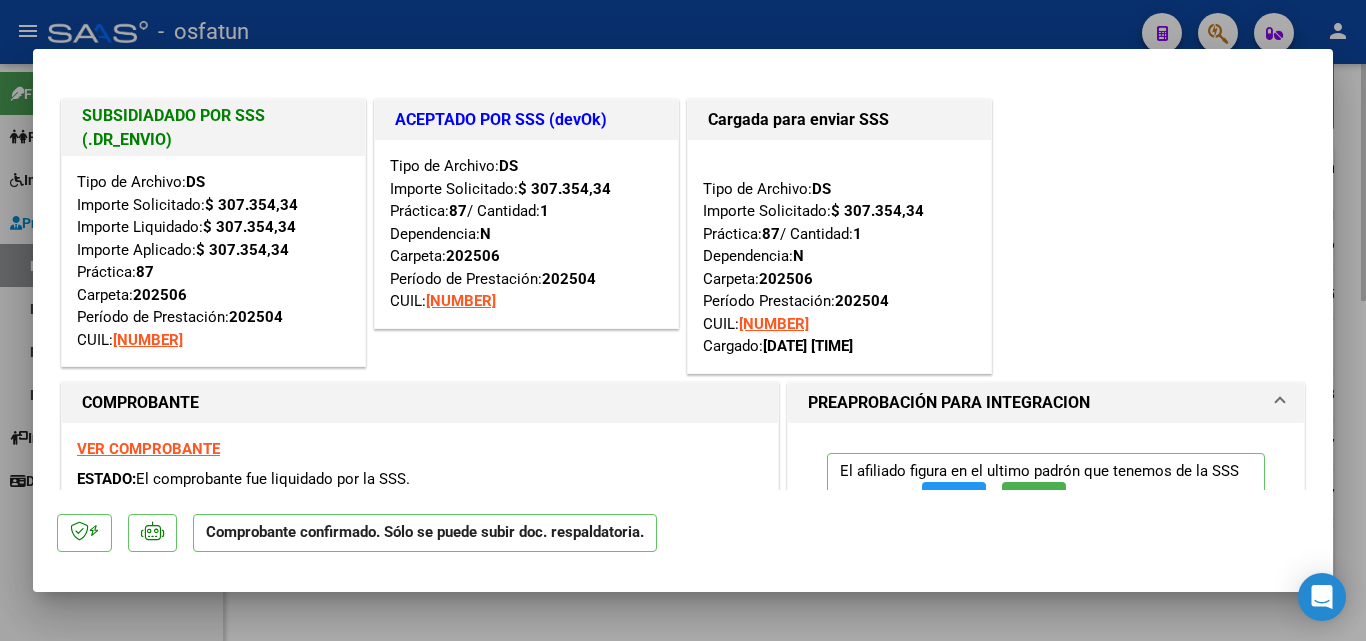 type 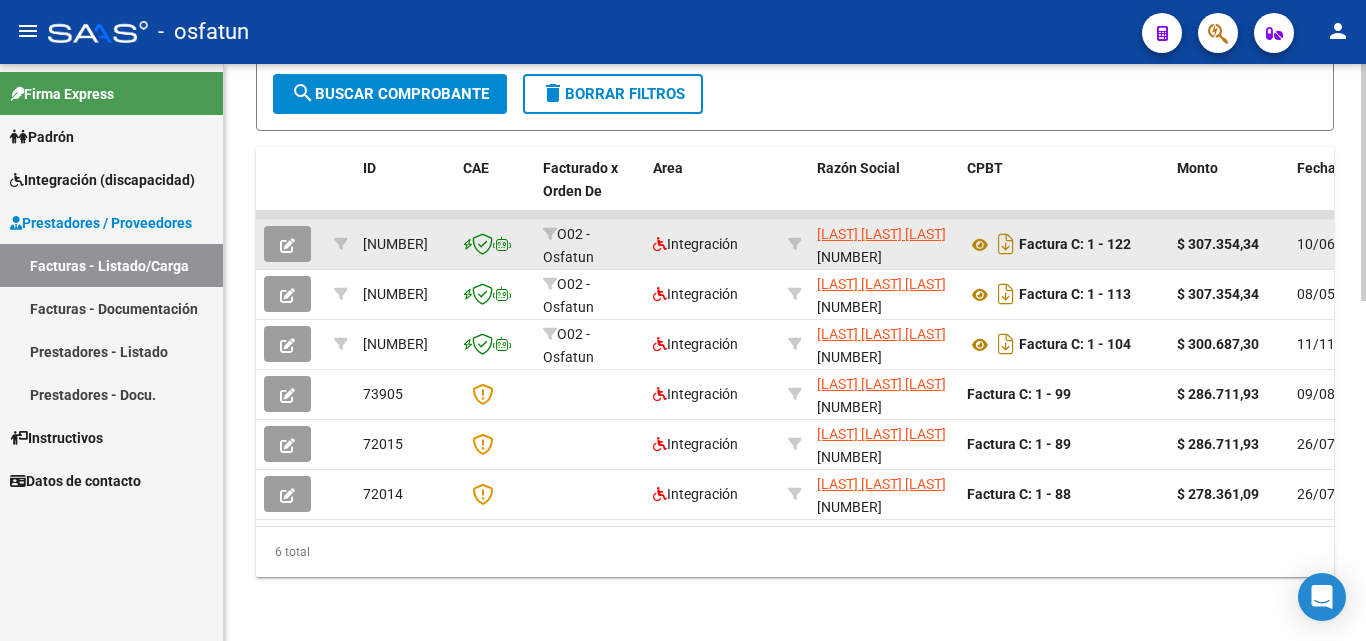click 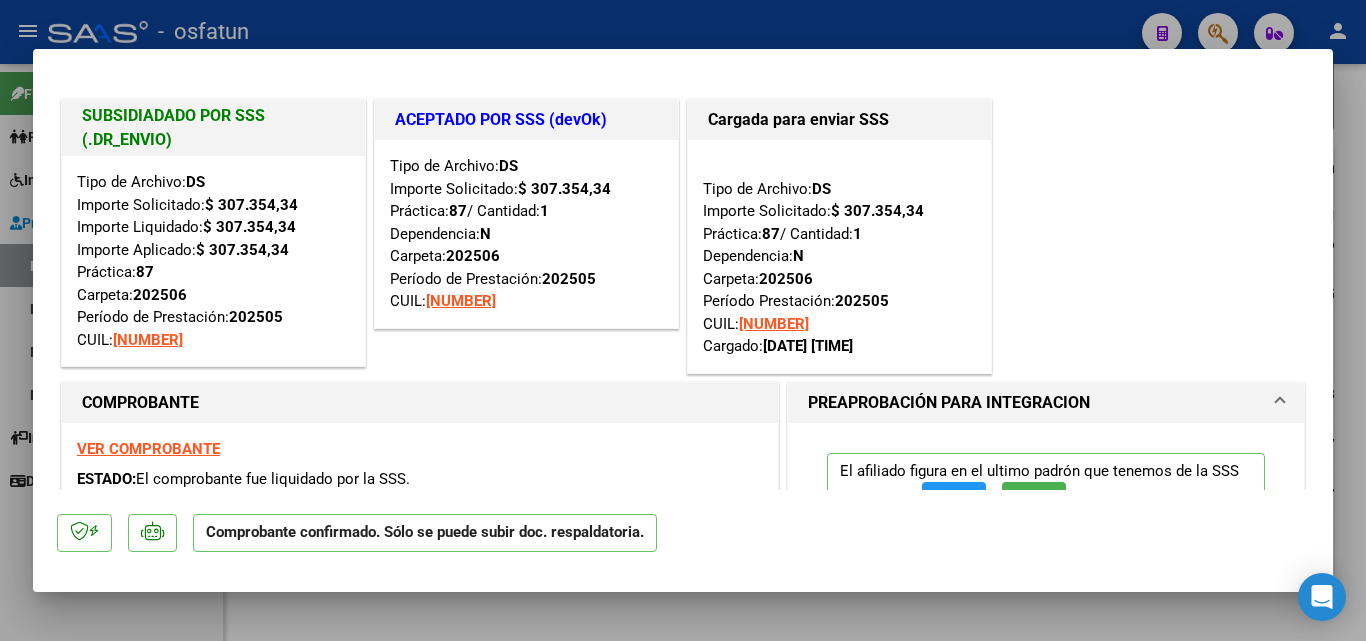 drag, startPoint x: 1346, startPoint y: 123, endPoint x: 1254, endPoint y: 194, distance: 116.21101 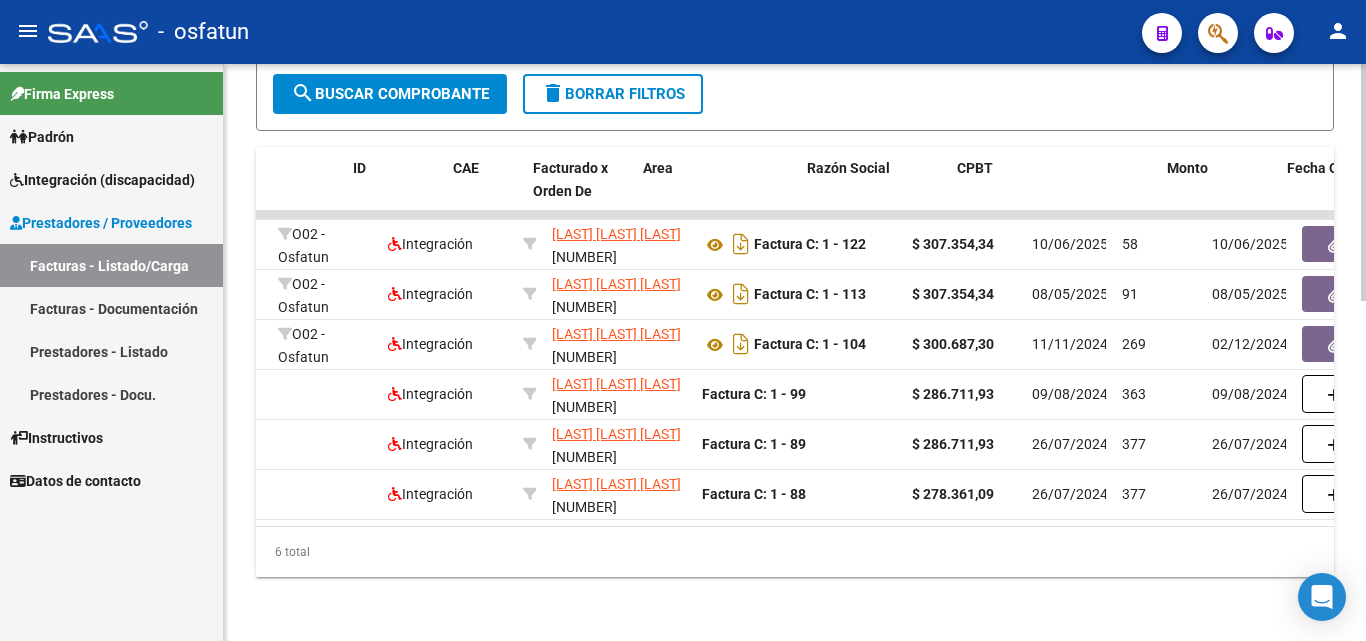 scroll, scrollTop: 0, scrollLeft: 0, axis: both 